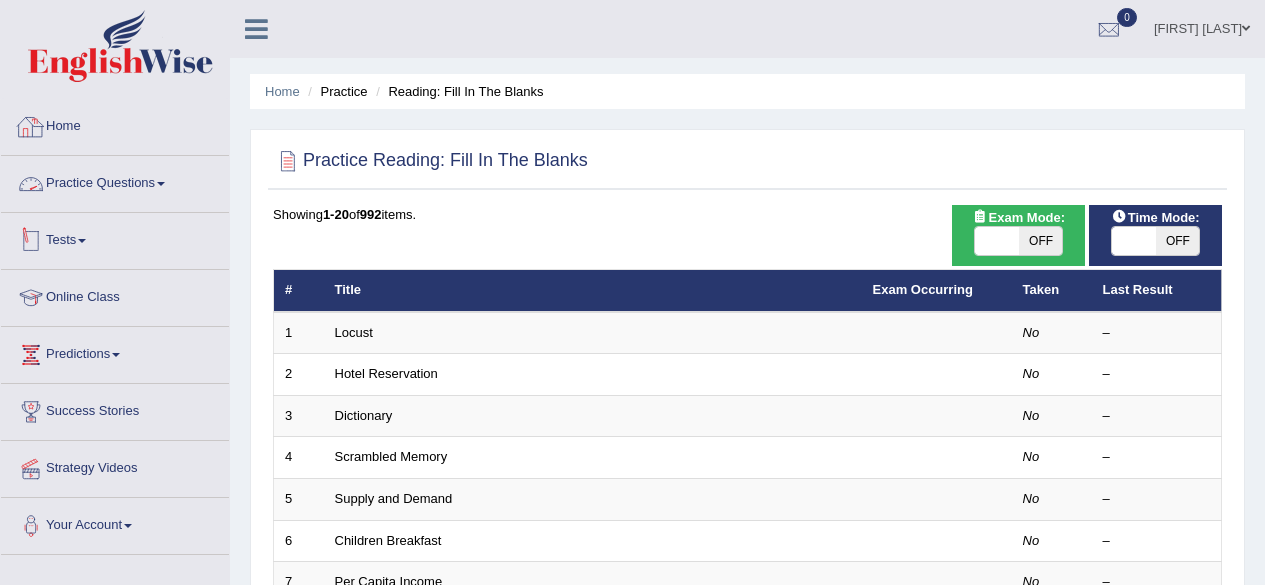 scroll, scrollTop: 0, scrollLeft: 0, axis: both 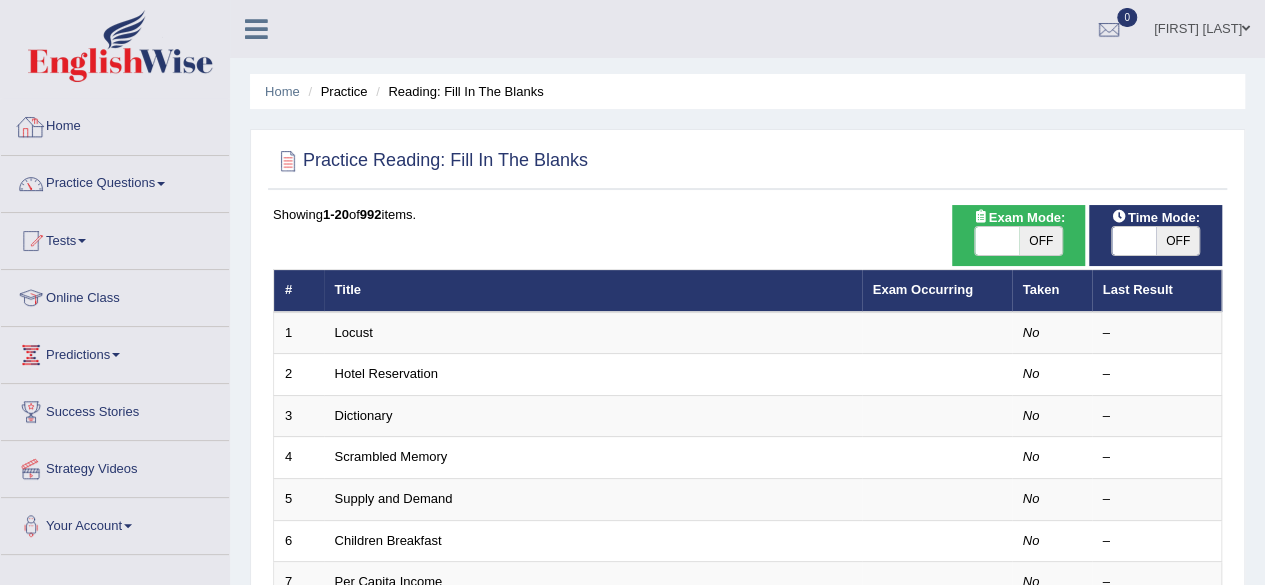 click on "Home" at bounding box center [115, 124] 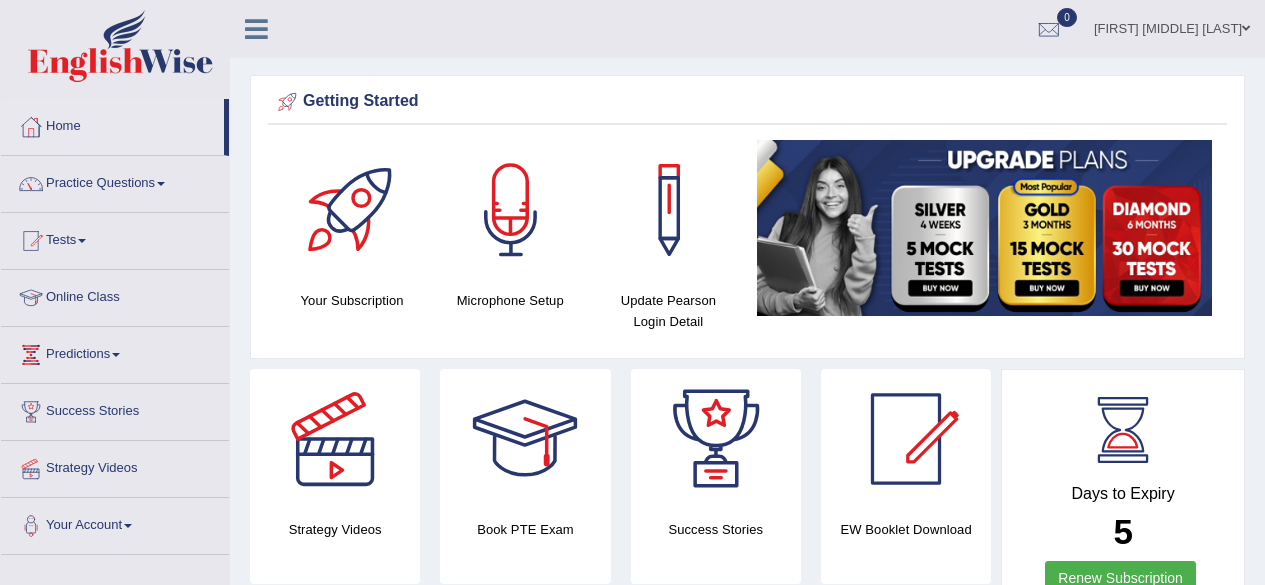 scroll, scrollTop: 544, scrollLeft: 0, axis: vertical 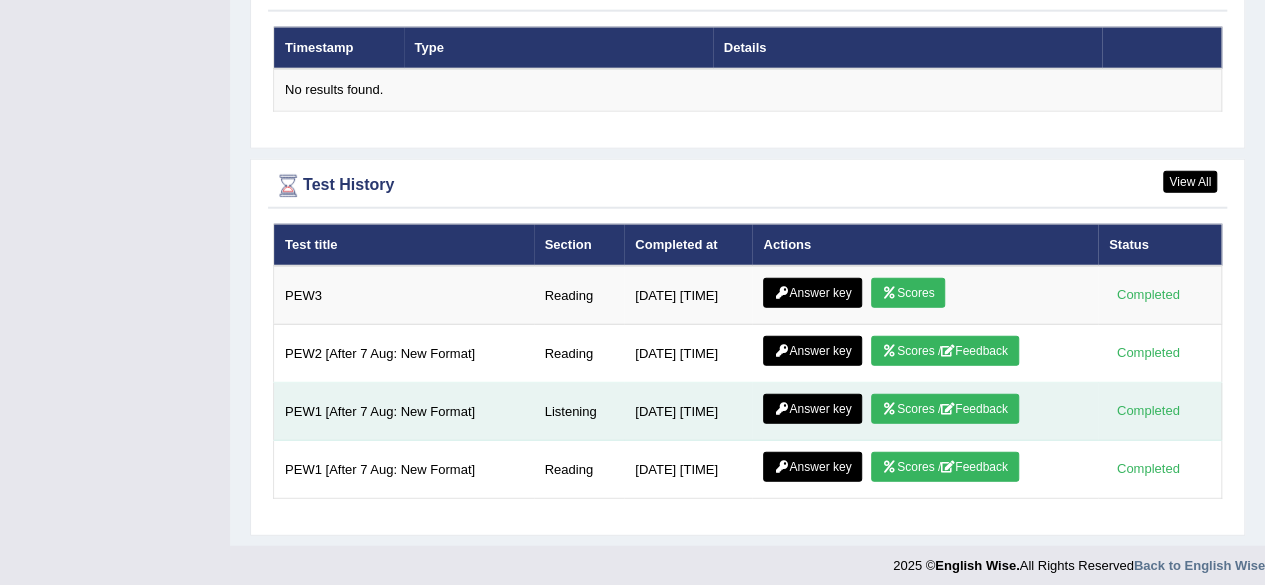 click on "Scores /   Feedback" at bounding box center [945, 409] 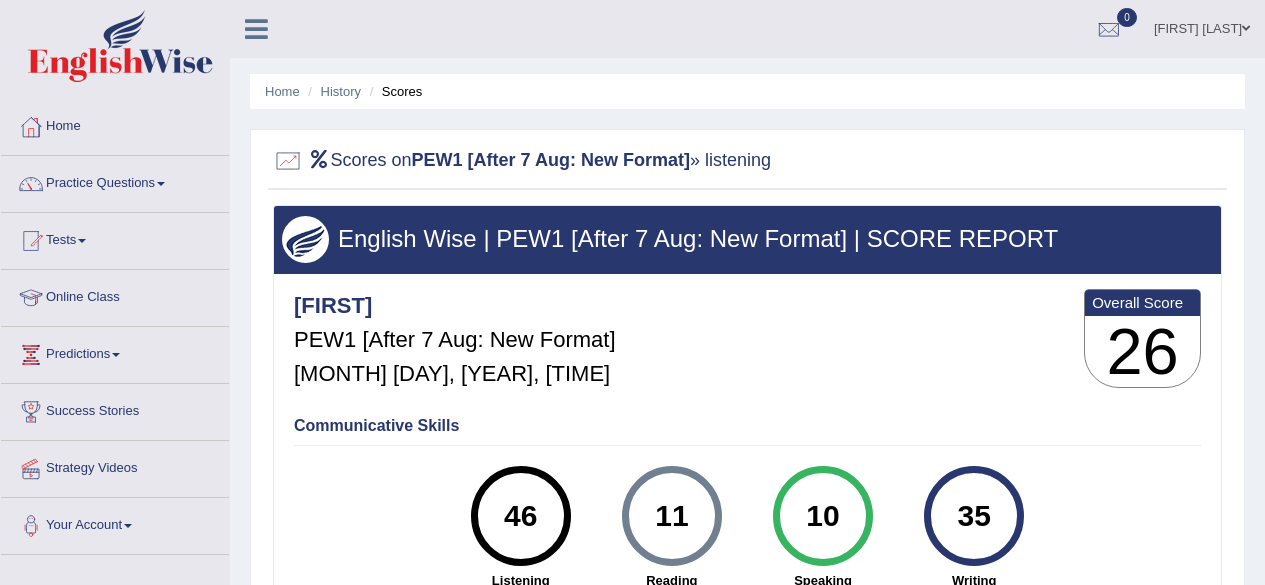 scroll, scrollTop: 0, scrollLeft: 0, axis: both 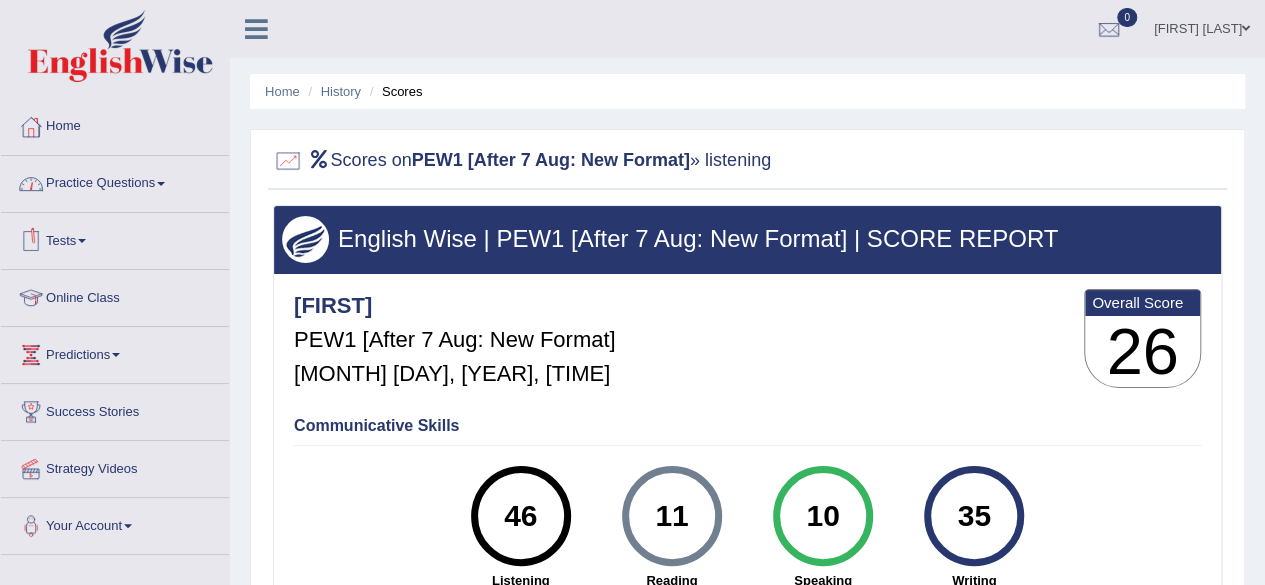 click on "Tests" at bounding box center (115, 238) 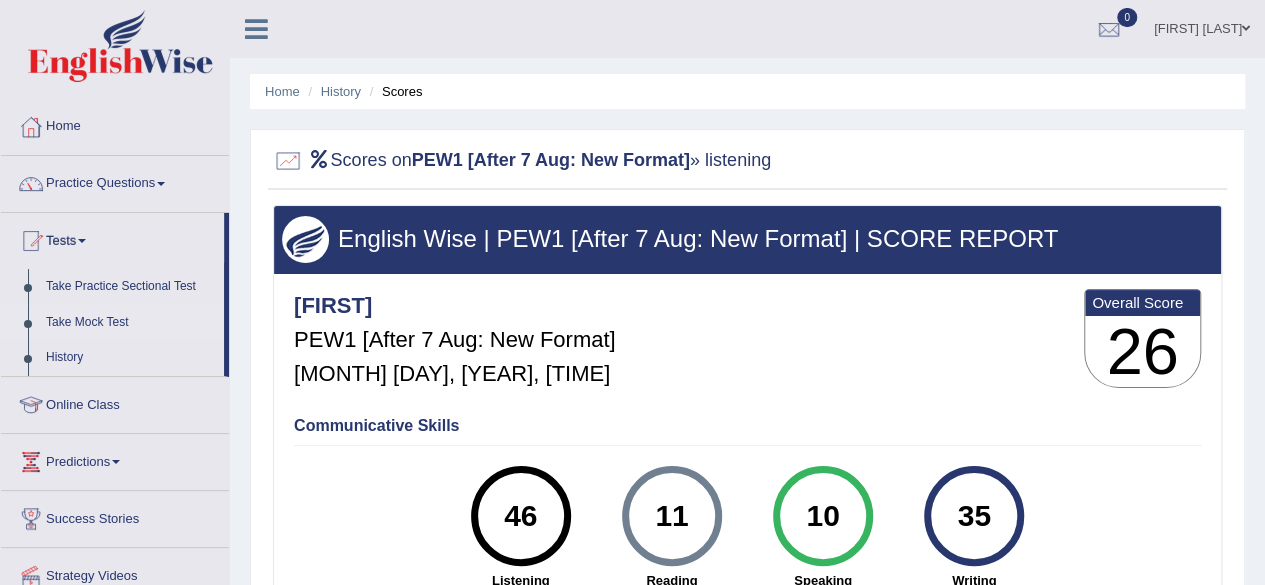 click on "Take Mock Test" at bounding box center [130, 323] 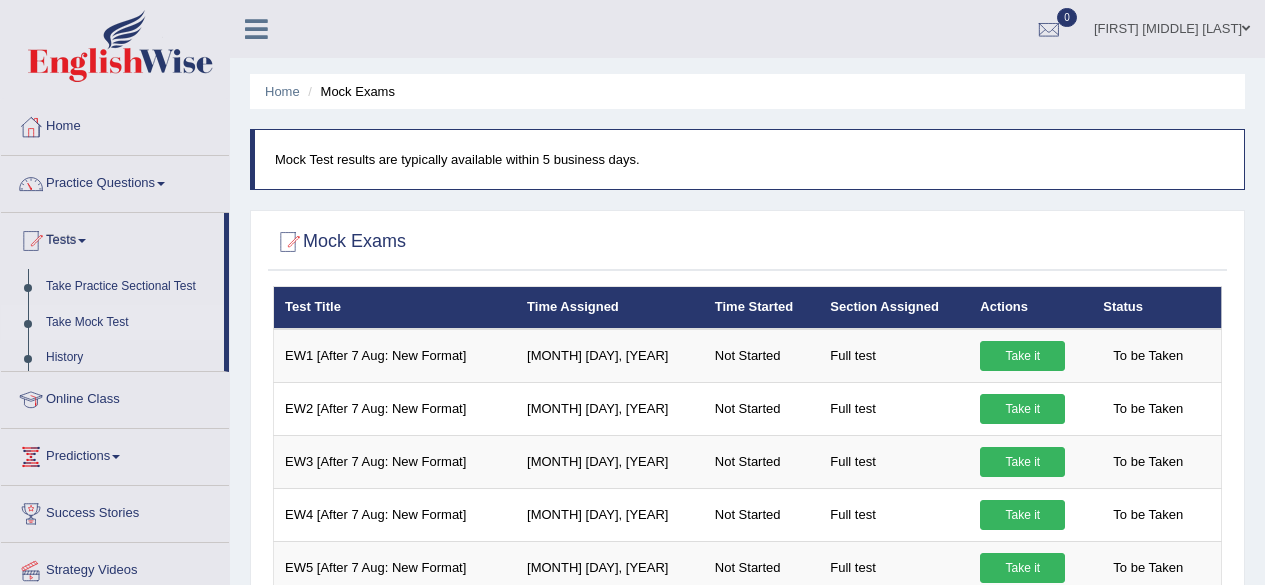 scroll, scrollTop: 0, scrollLeft: 0, axis: both 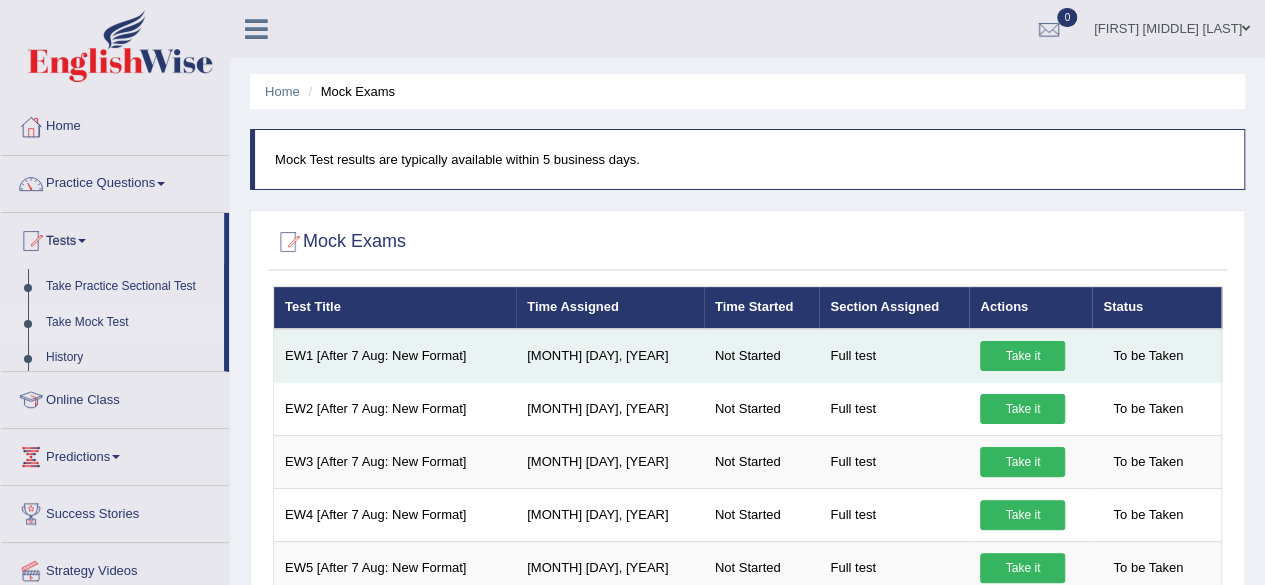 click on "Test Title" at bounding box center [395, 308] 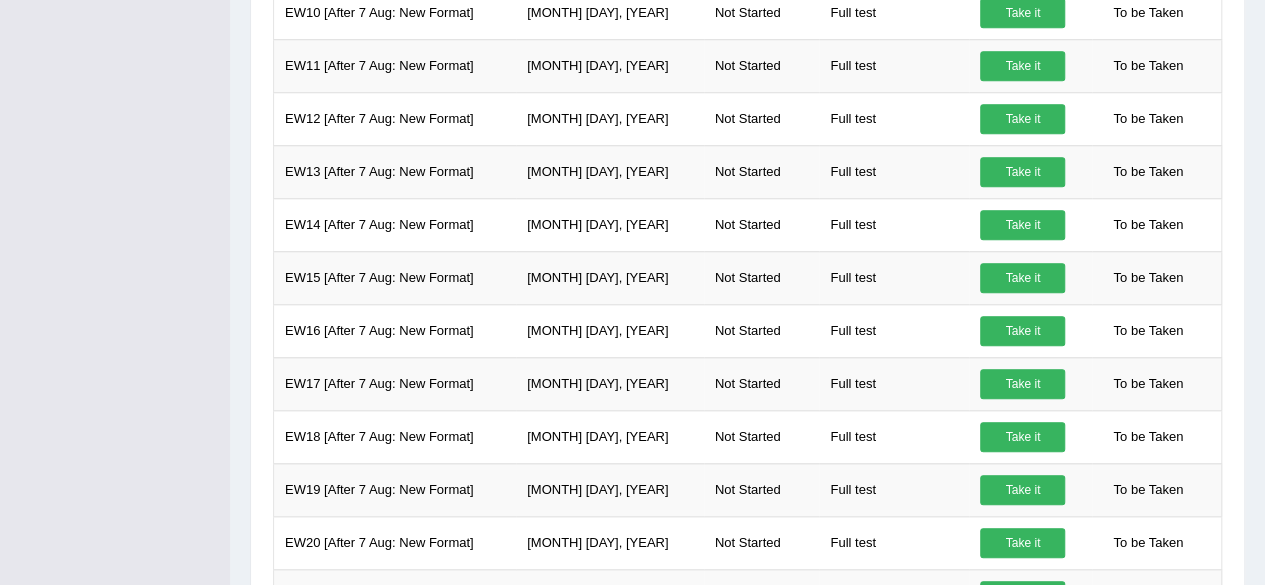 scroll, scrollTop: 0, scrollLeft: 0, axis: both 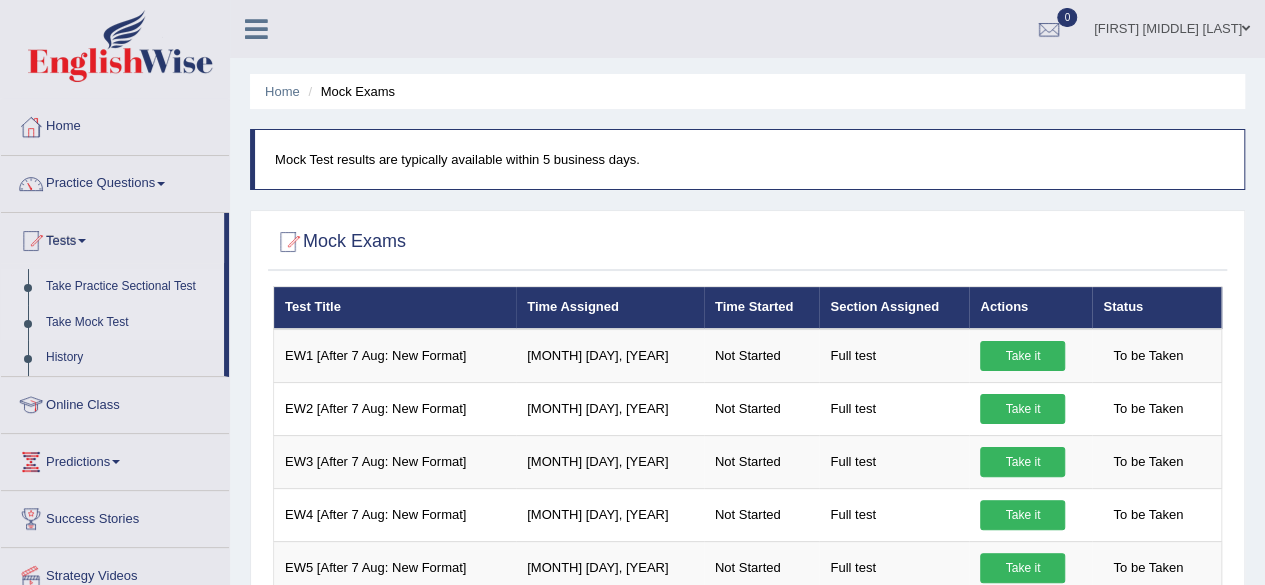 click on "Take Practice Sectional Test" at bounding box center [130, 287] 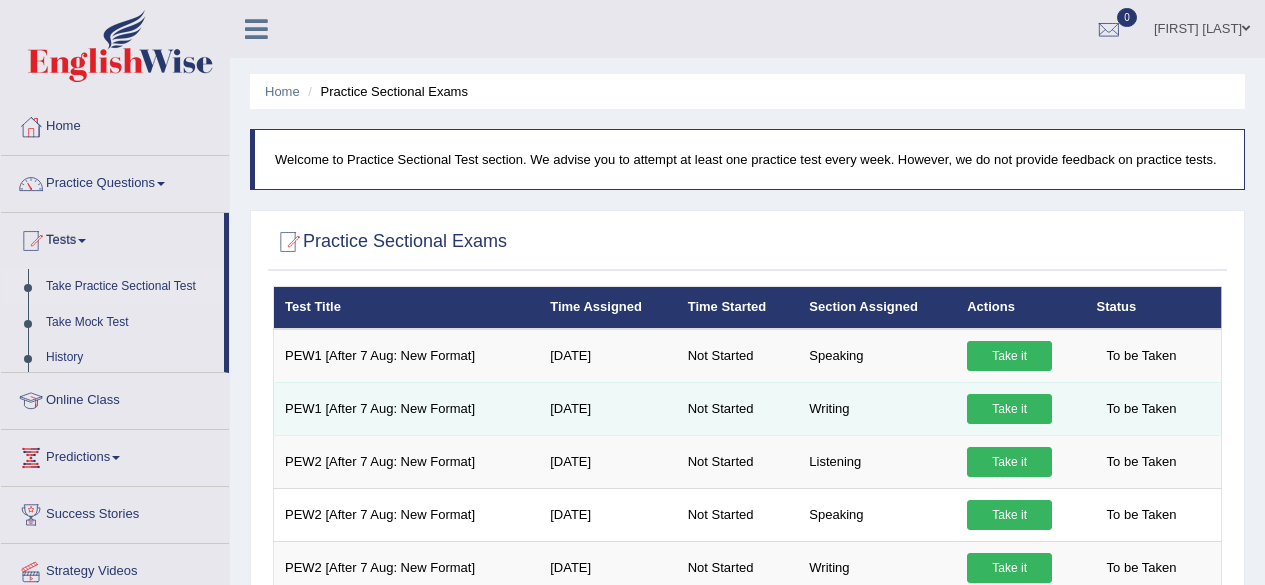 scroll, scrollTop: 0, scrollLeft: 0, axis: both 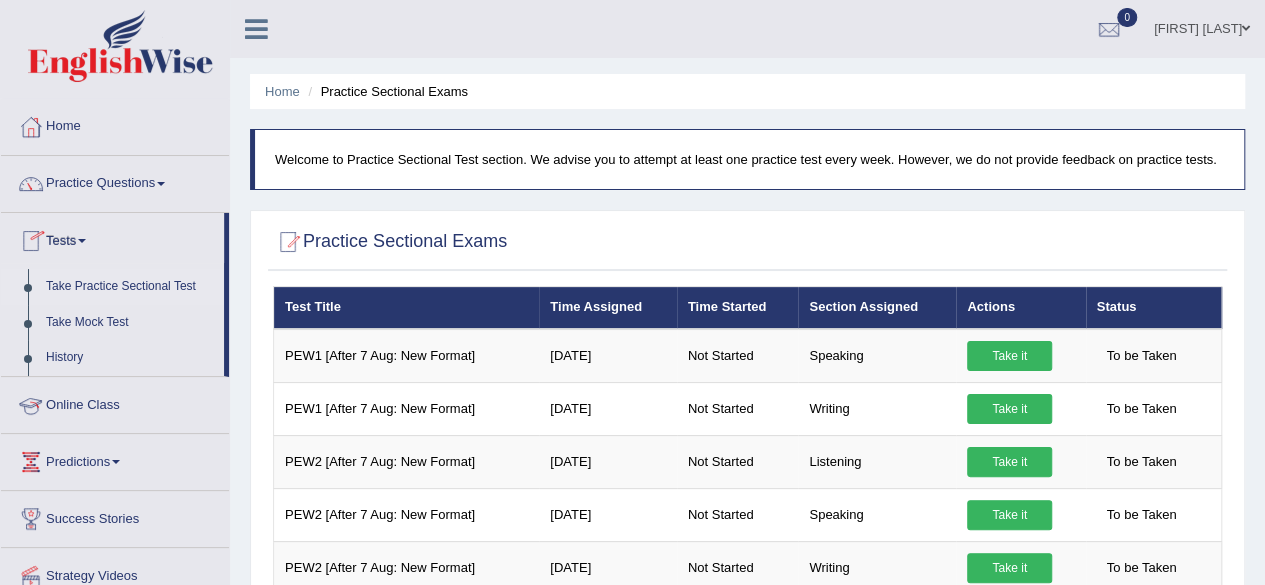click on "Online Class" at bounding box center (115, 402) 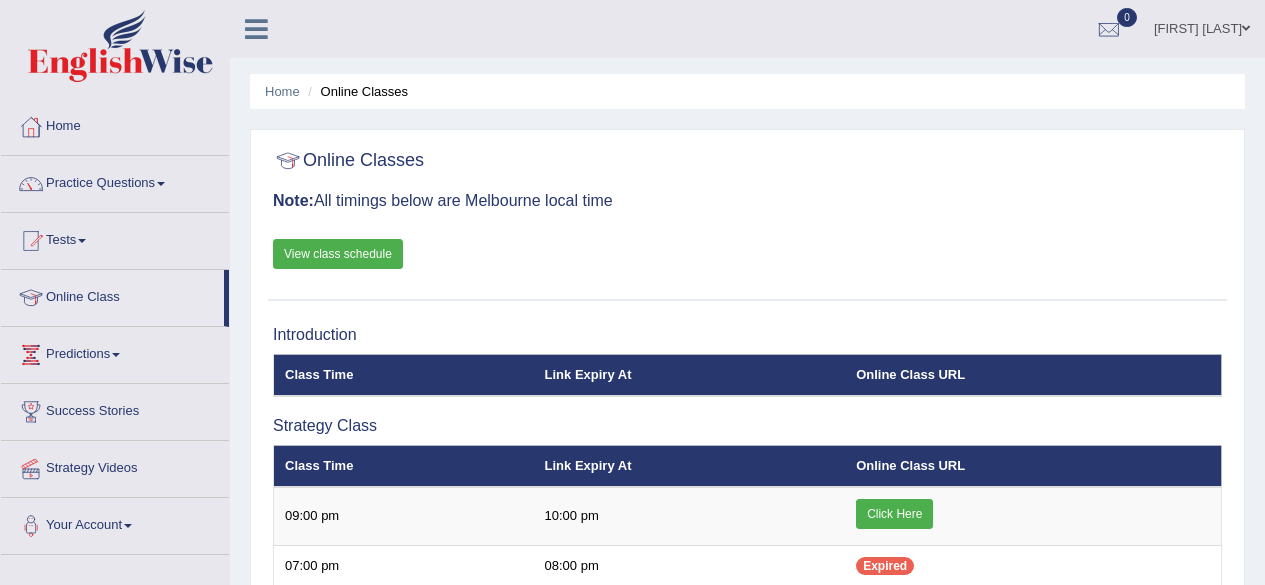 scroll, scrollTop: 0, scrollLeft: 0, axis: both 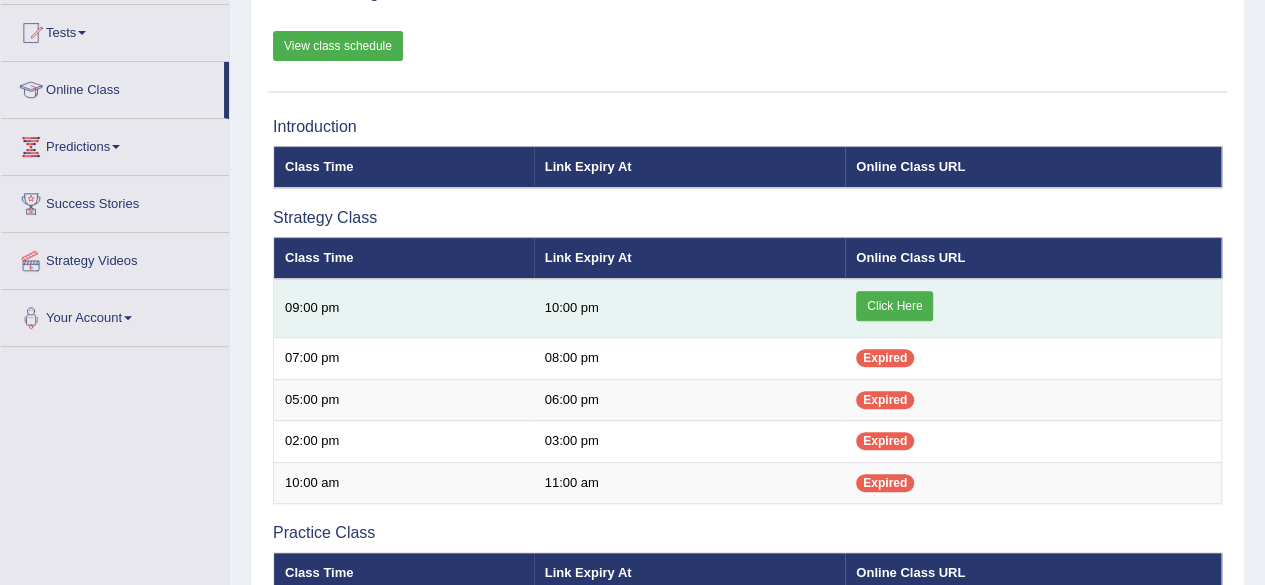 click on "Click Here" at bounding box center (894, 306) 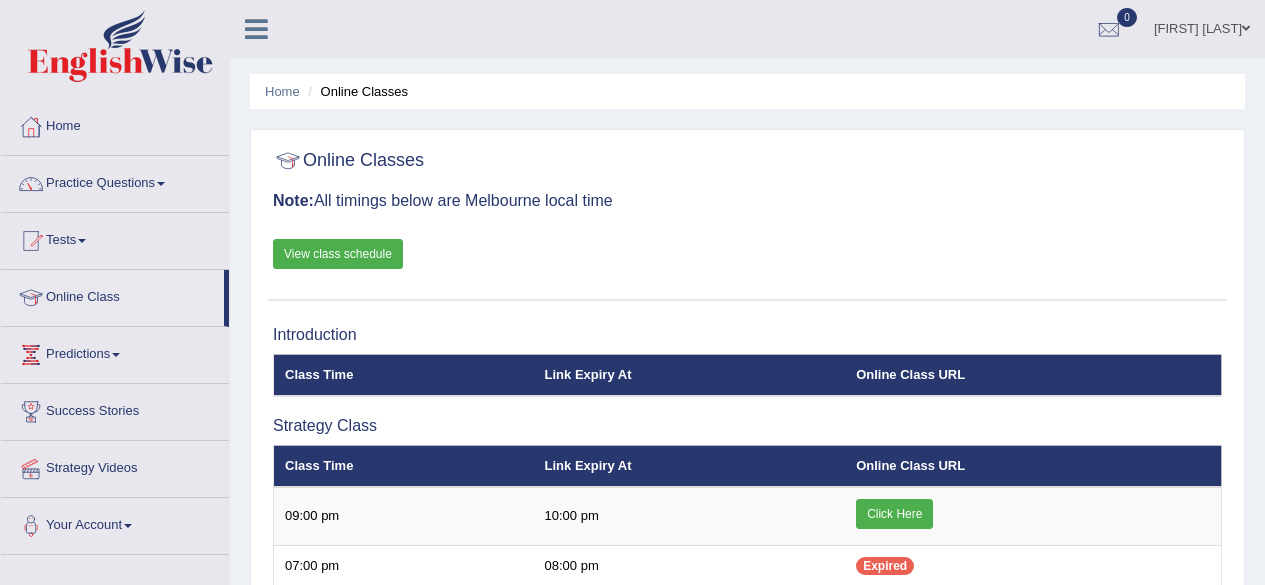 scroll, scrollTop: 208, scrollLeft: 0, axis: vertical 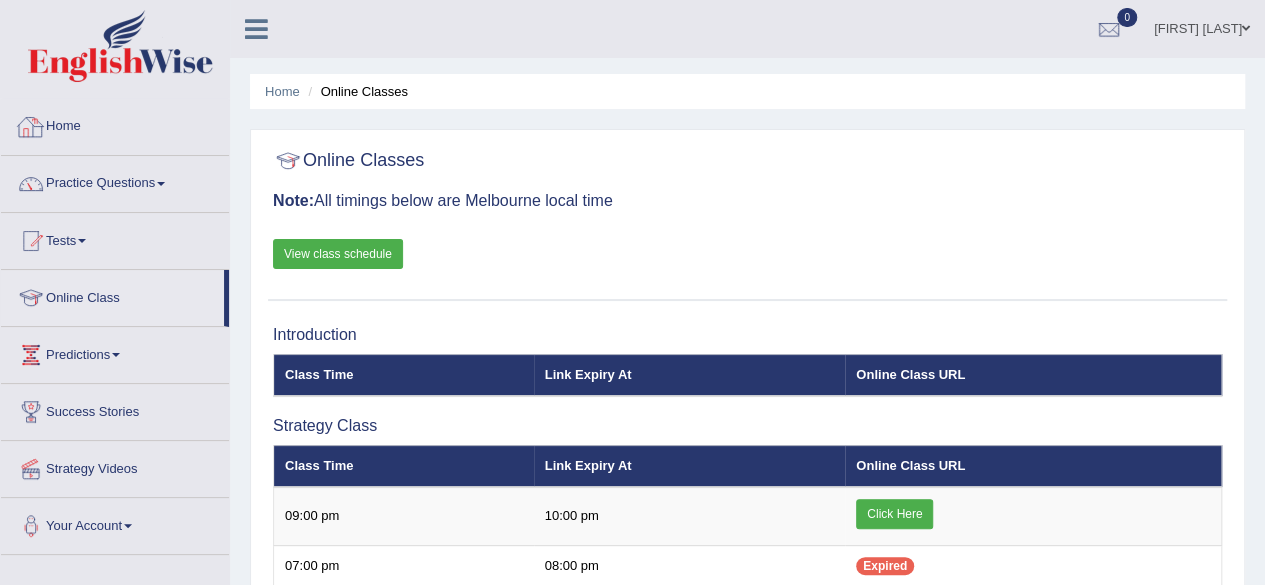click on "Home" at bounding box center [115, 124] 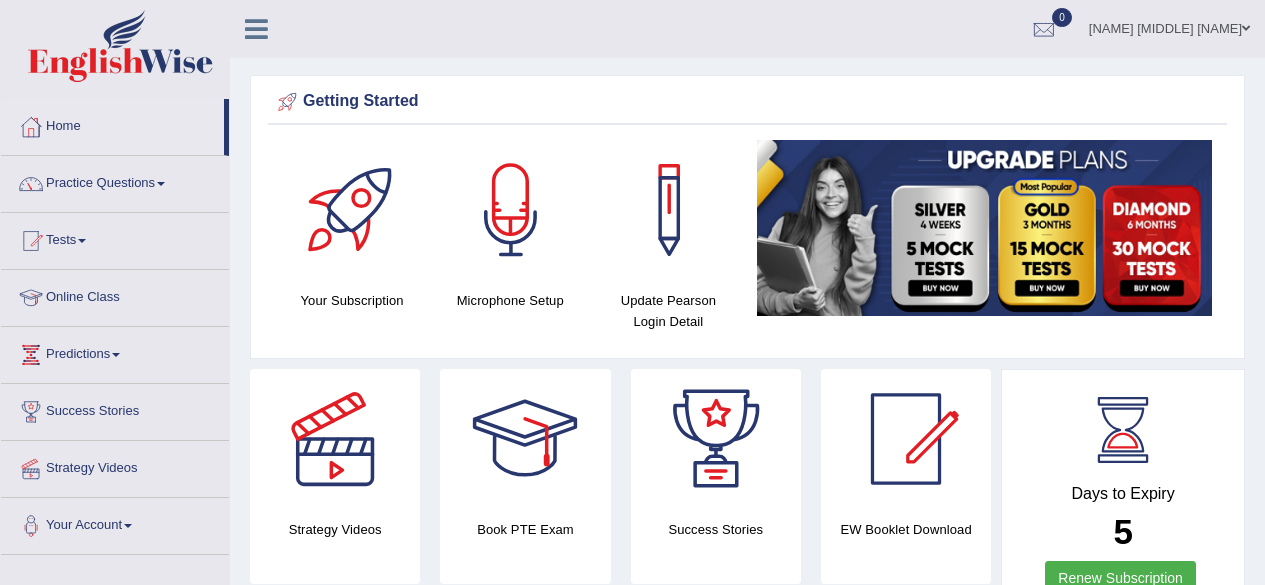 scroll, scrollTop: 0, scrollLeft: 0, axis: both 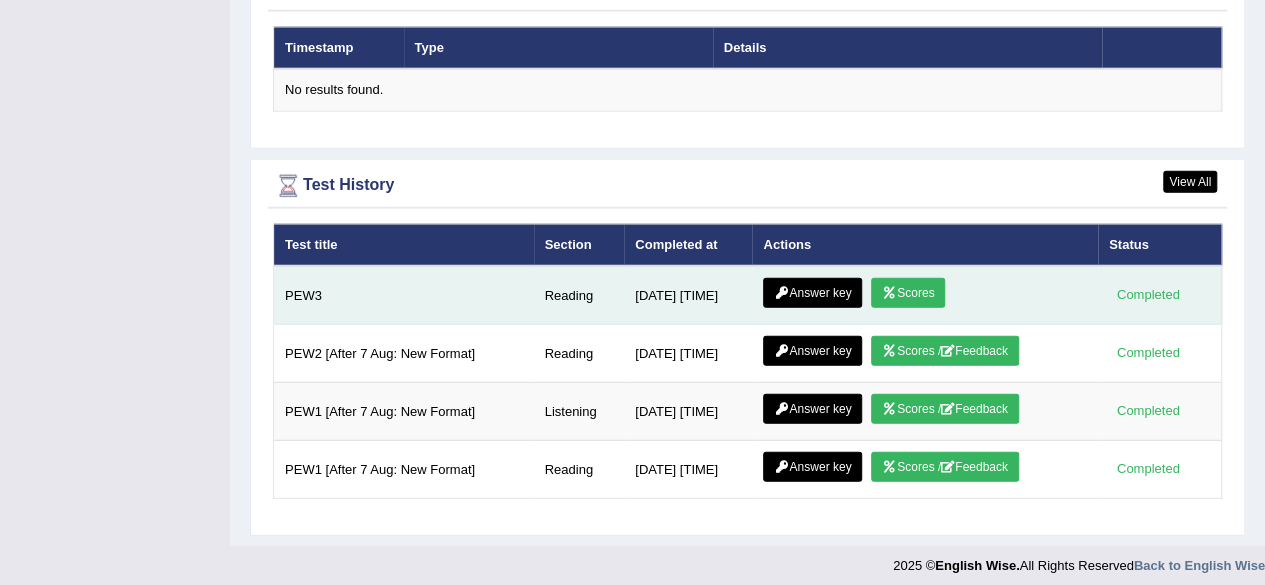 click on "Scores" at bounding box center (908, 293) 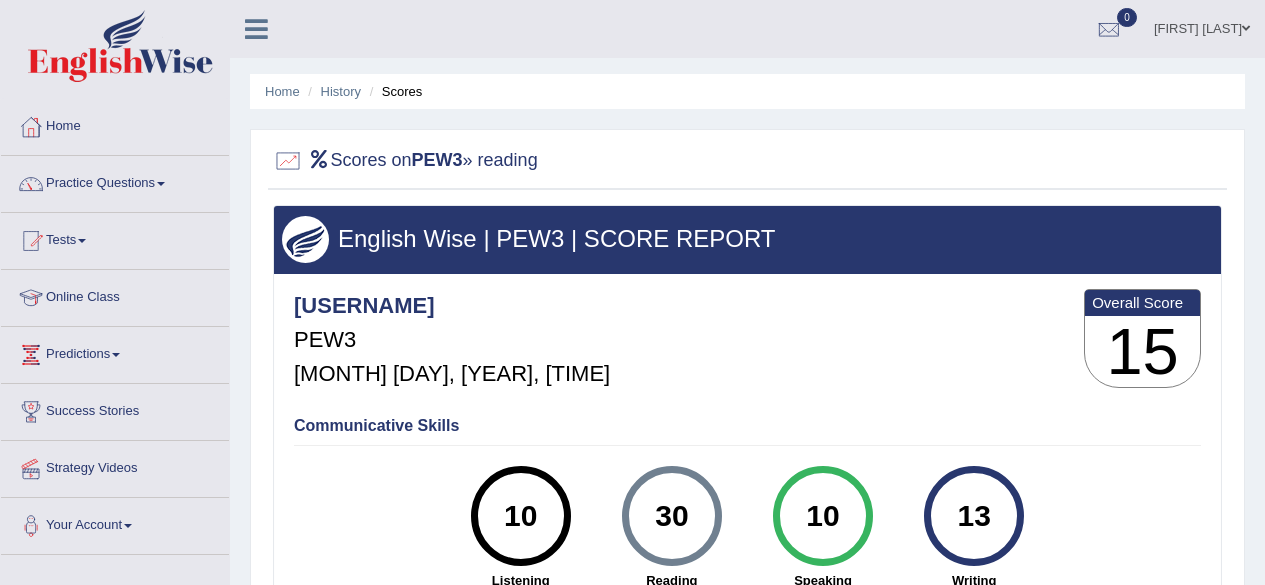 scroll, scrollTop: 0, scrollLeft: 0, axis: both 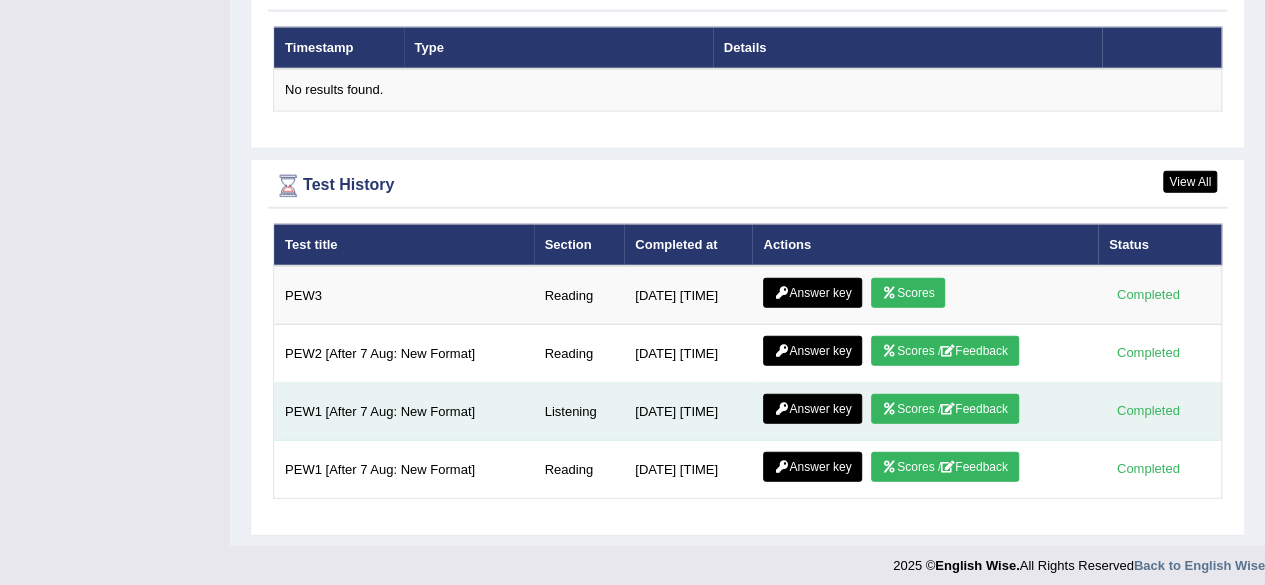 click on "Scores /   Feedback" at bounding box center (945, 409) 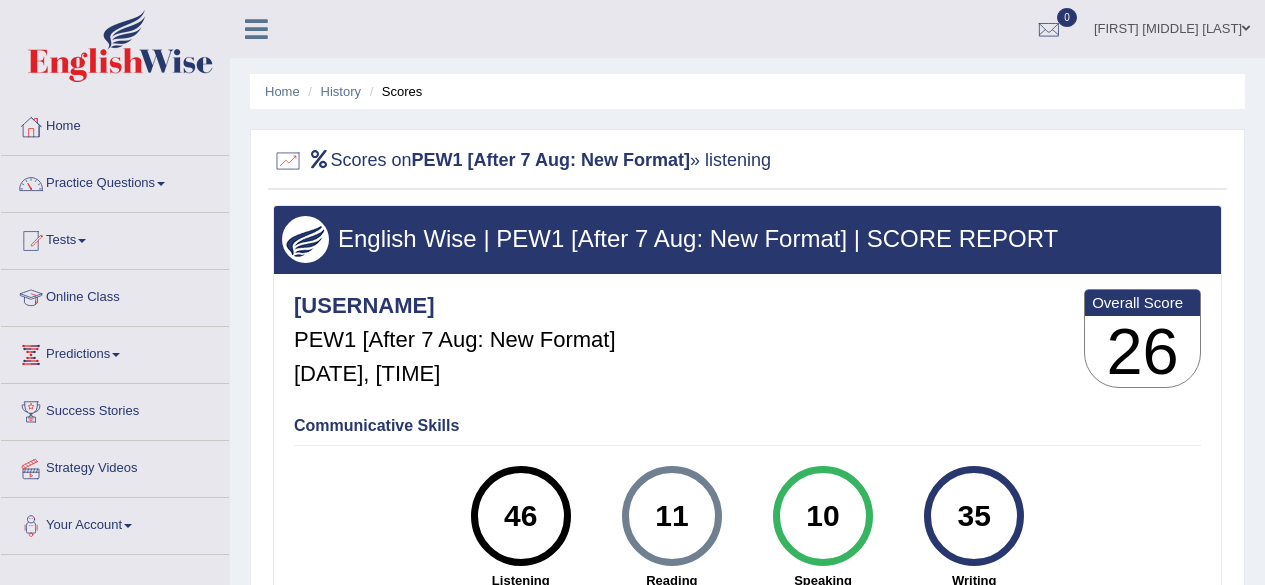 scroll, scrollTop: 0, scrollLeft: 0, axis: both 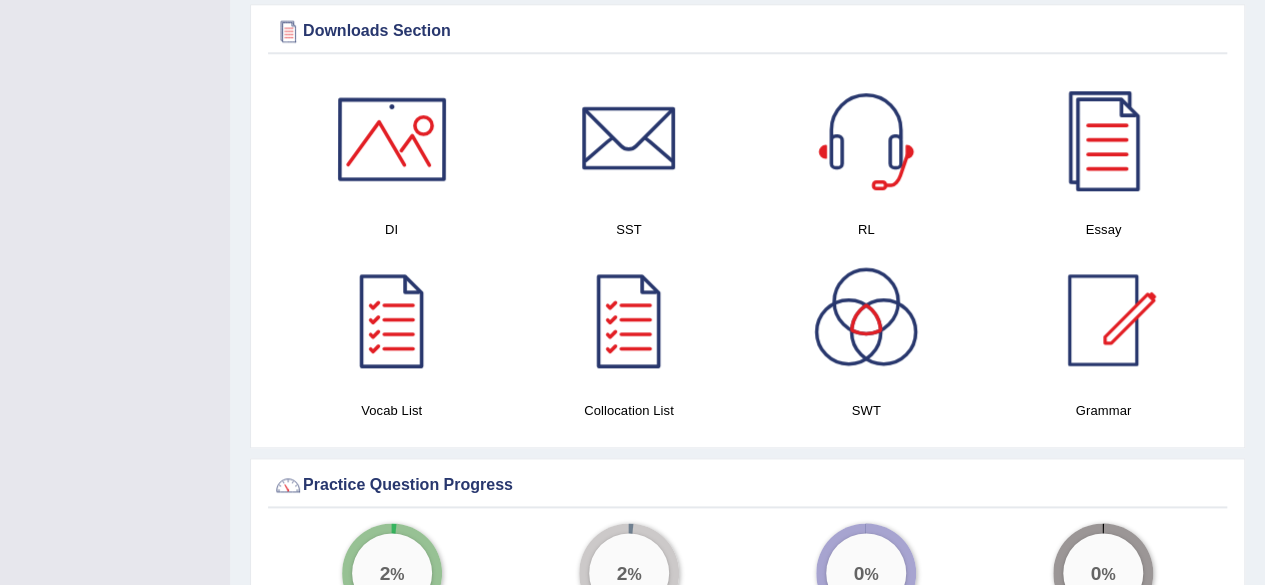 click at bounding box center (392, 139) 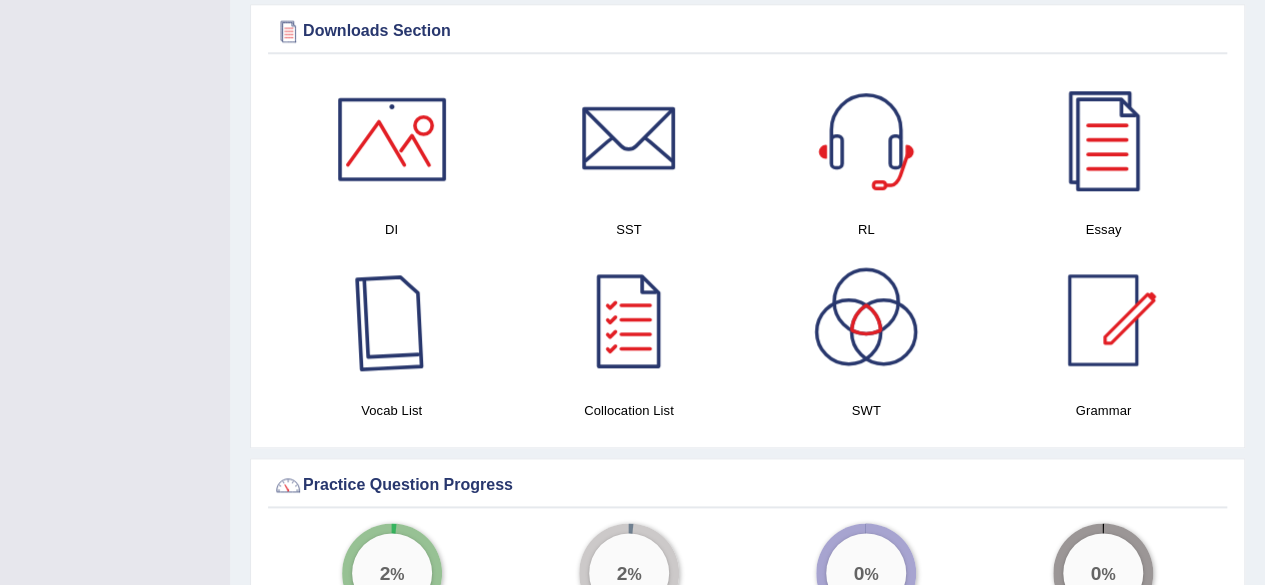 click at bounding box center [392, 320] 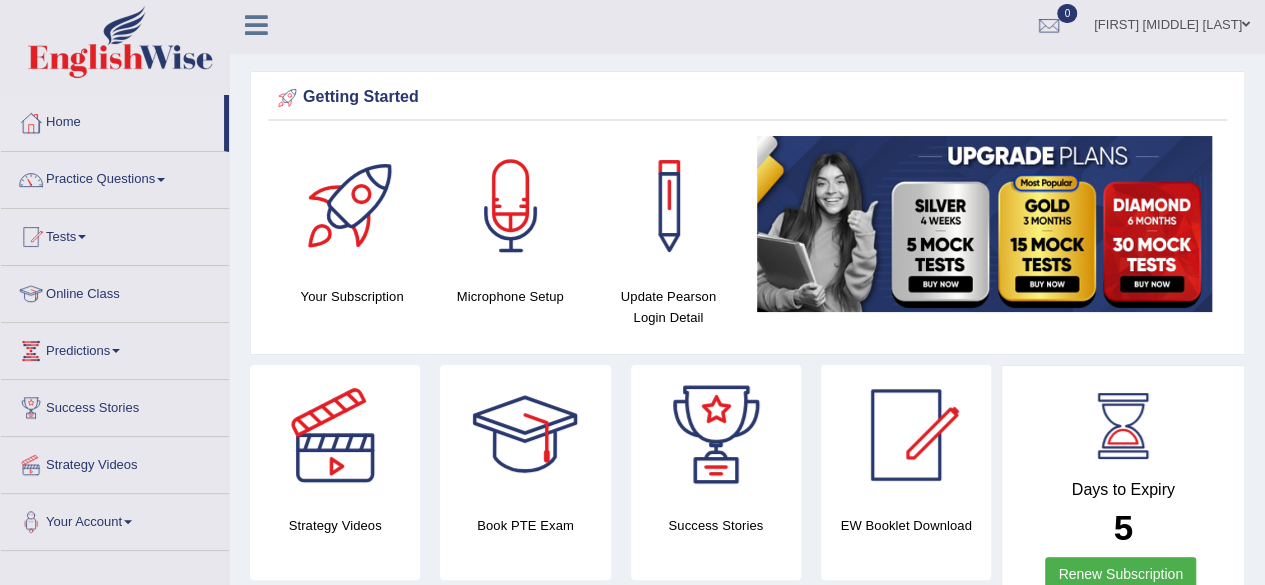 scroll, scrollTop: 3, scrollLeft: 0, axis: vertical 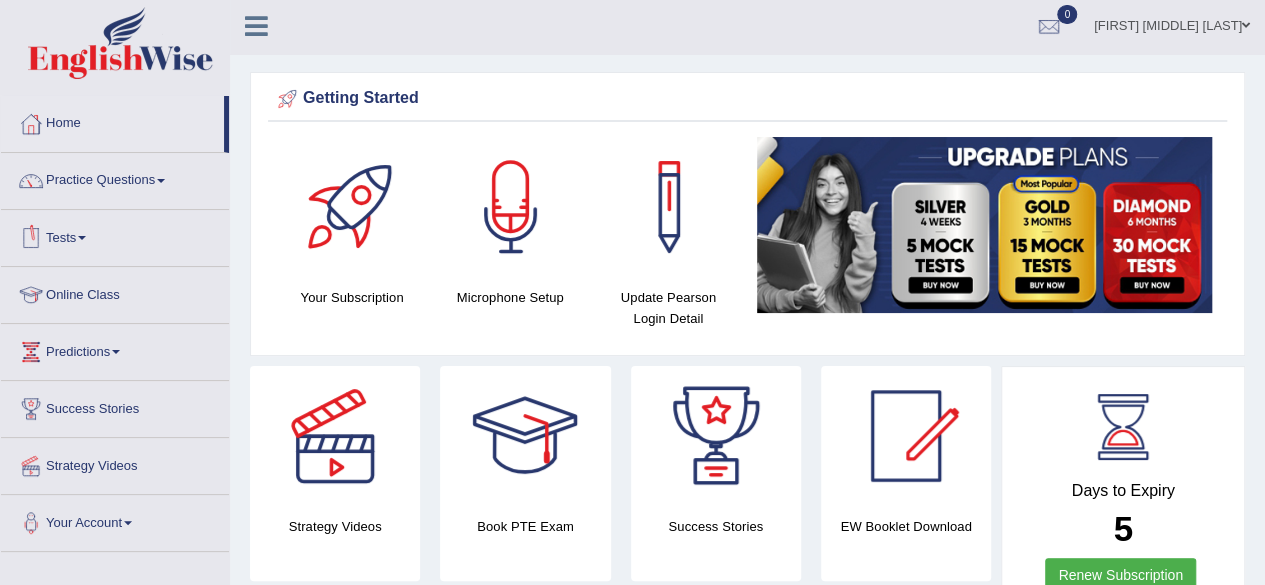 click at bounding box center (82, 238) 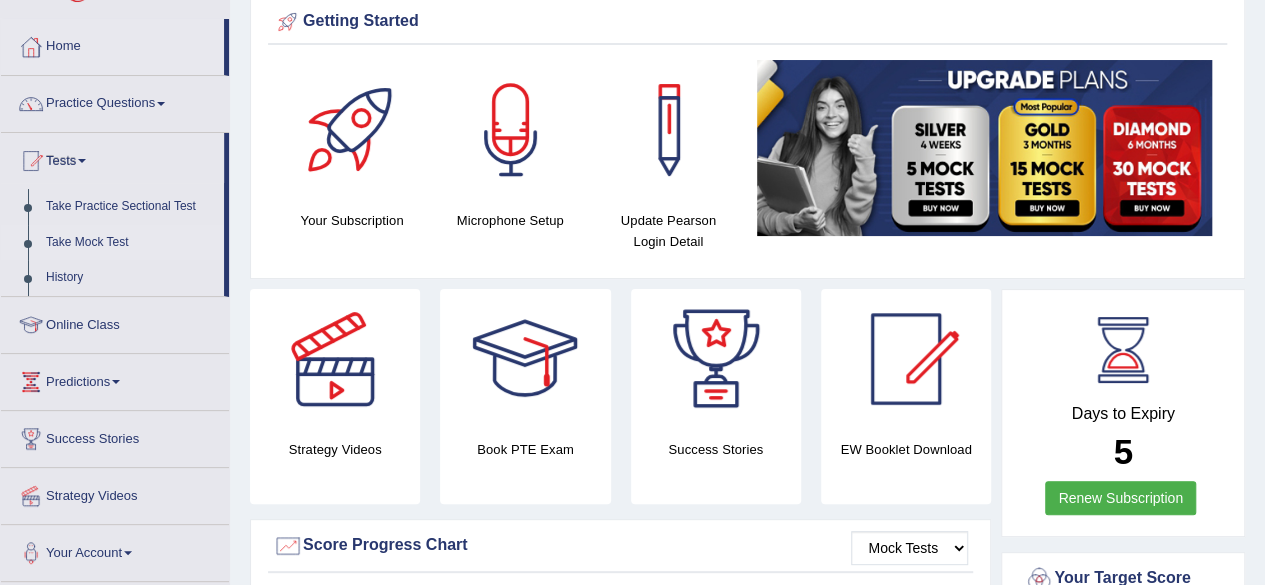 scroll, scrollTop: 81, scrollLeft: 0, axis: vertical 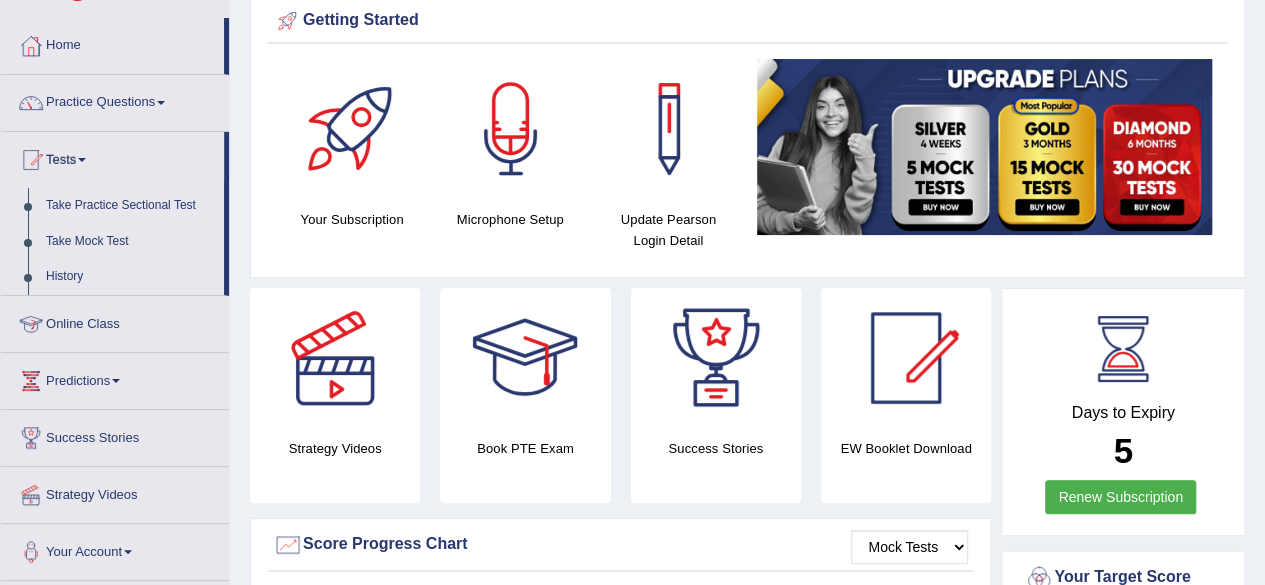 click on "Take Practice Sectional Test" at bounding box center (130, 206) 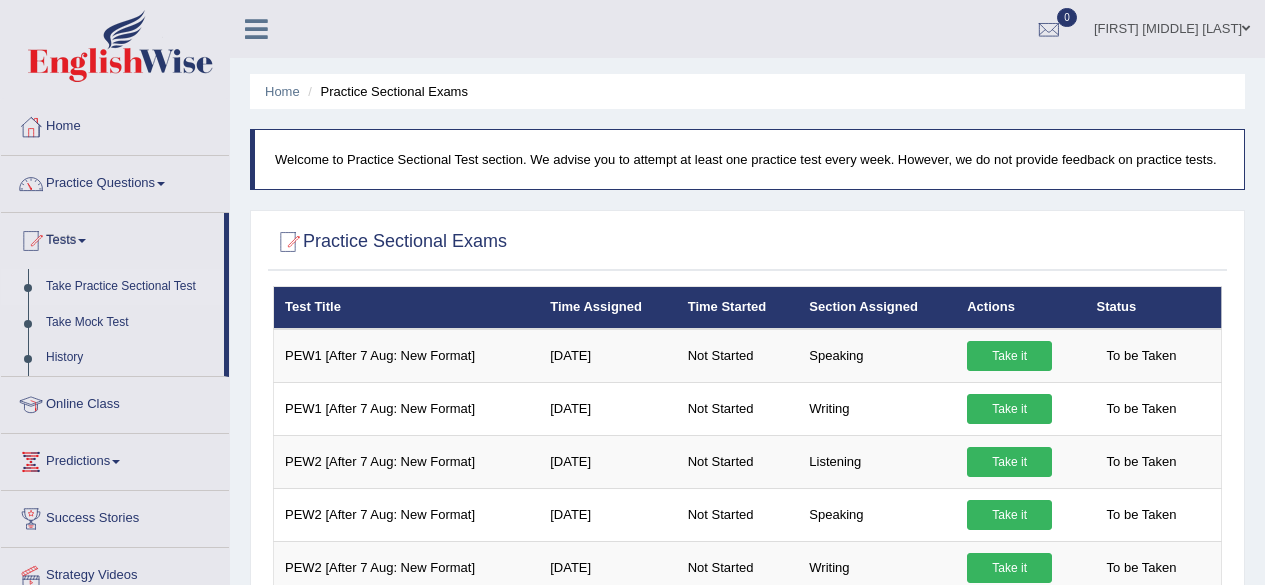 scroll, scrollTop: 1086, scrollLeft: 0, axis: vertical 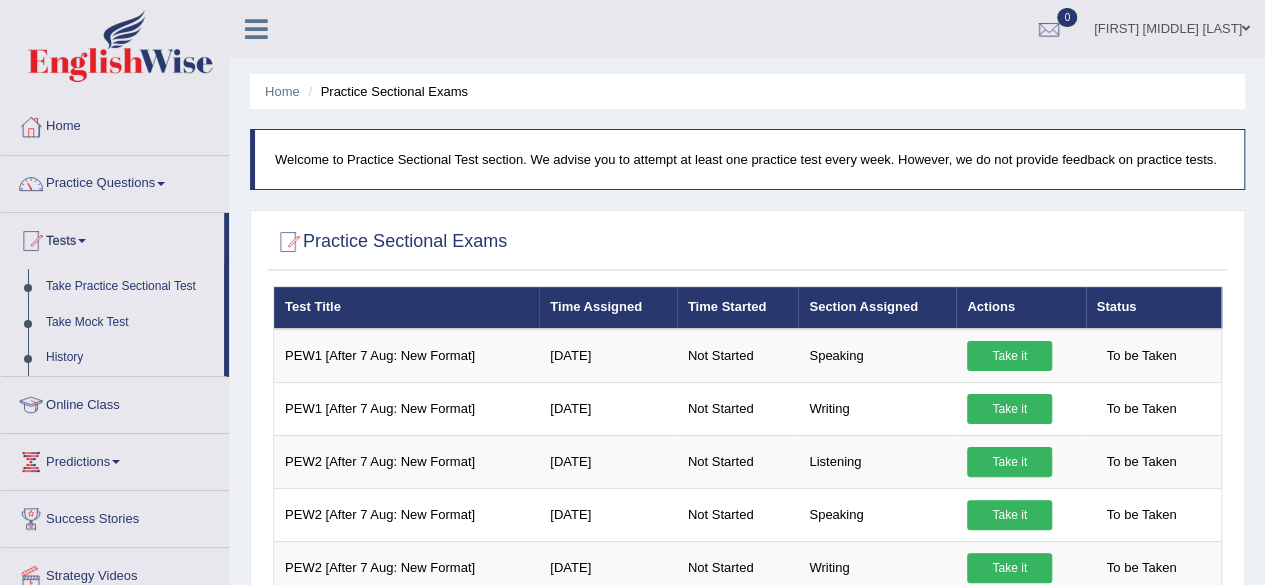 click on "Take Practice Sectional Test" at bounding box center (130, 287) 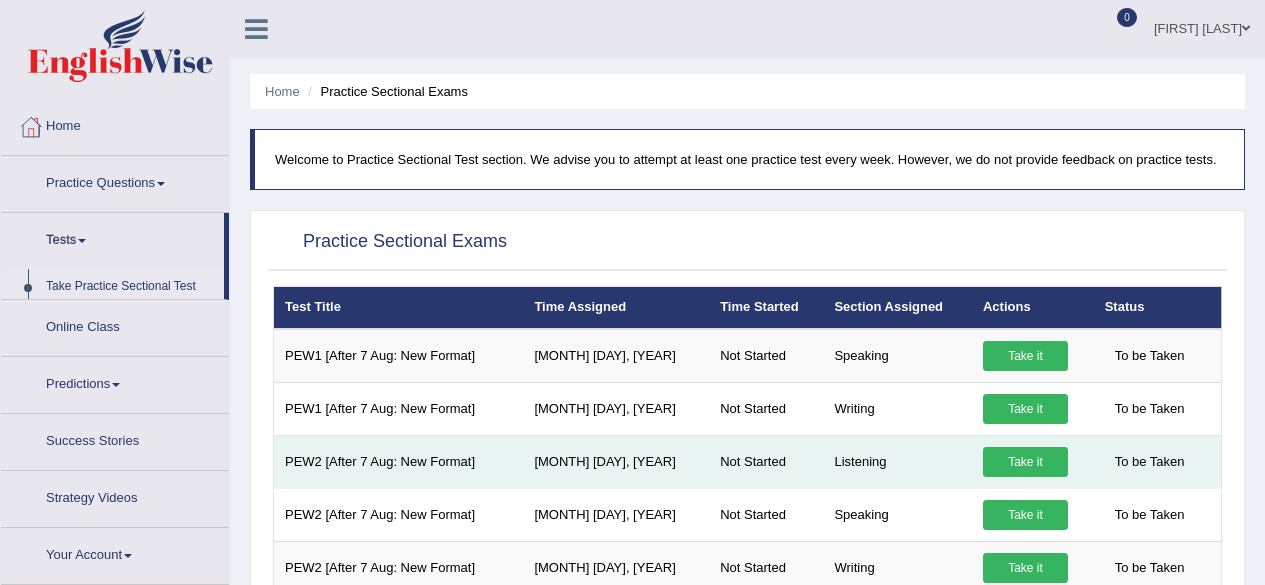 scroll, scrollTop: 0, scrollLeft: 0, axis: both 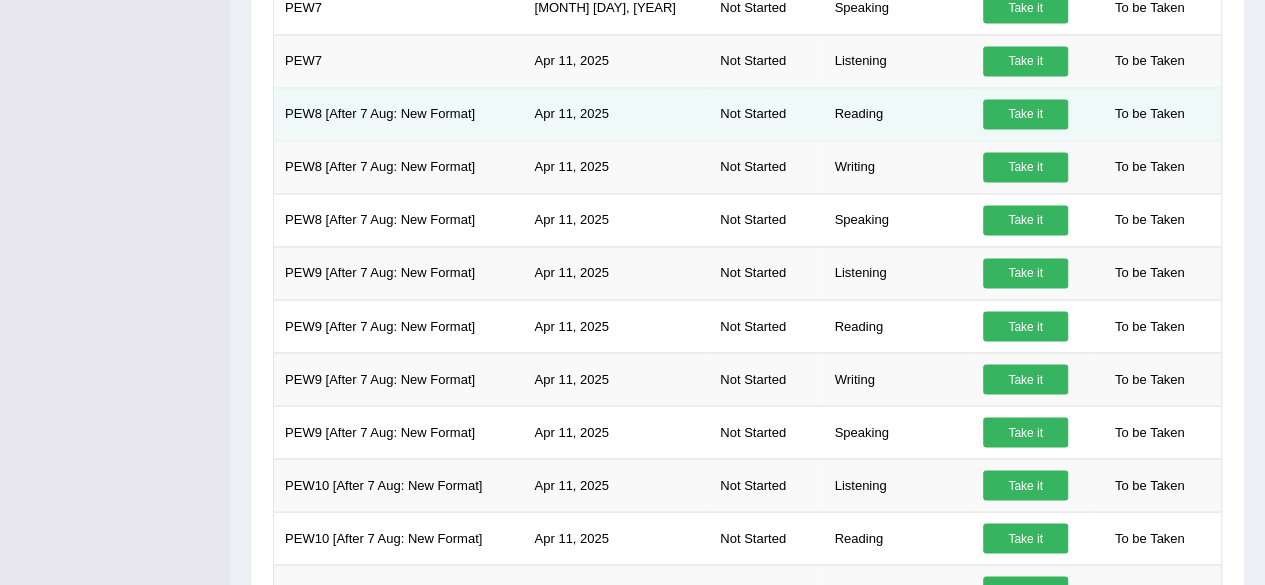 click on "Not Started" at bounding box center (766, 113) 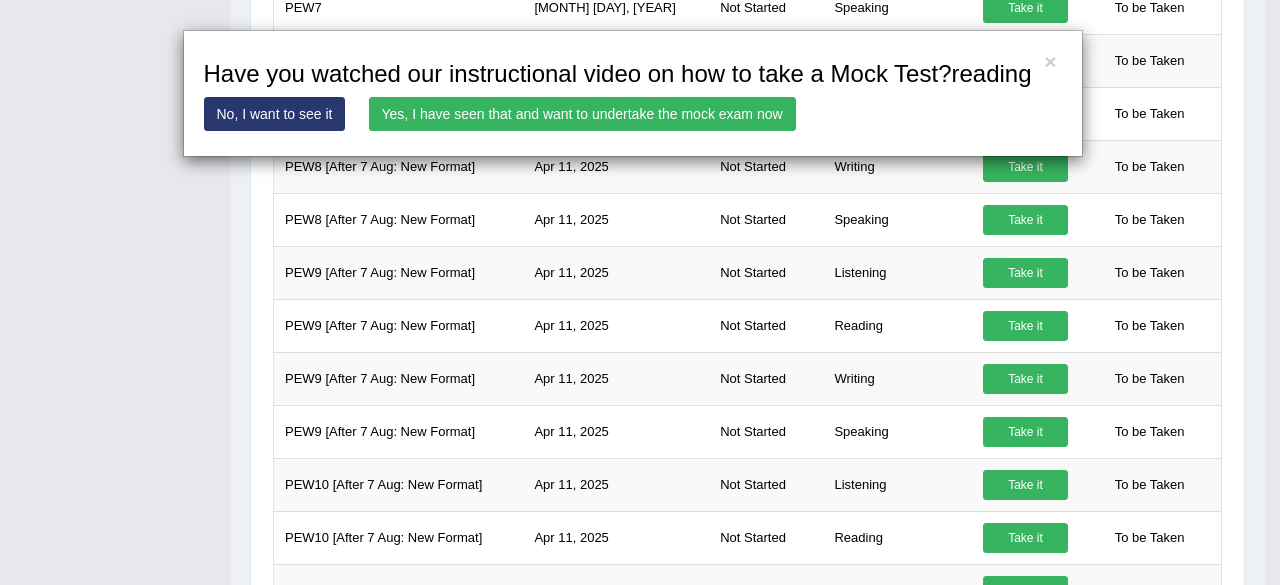 click on "Yes, I have seen that and want to undertake the mock exam now" at bounding box center (582, 114) 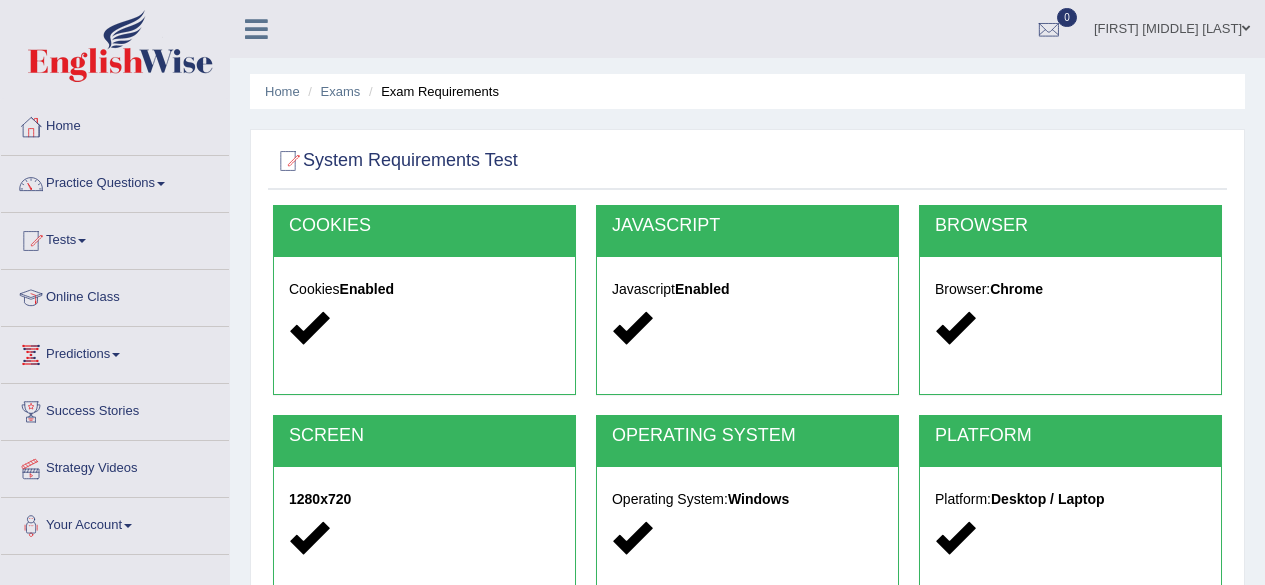 scroll, scrollTop: 0, scrollLeft: 0, axis: both 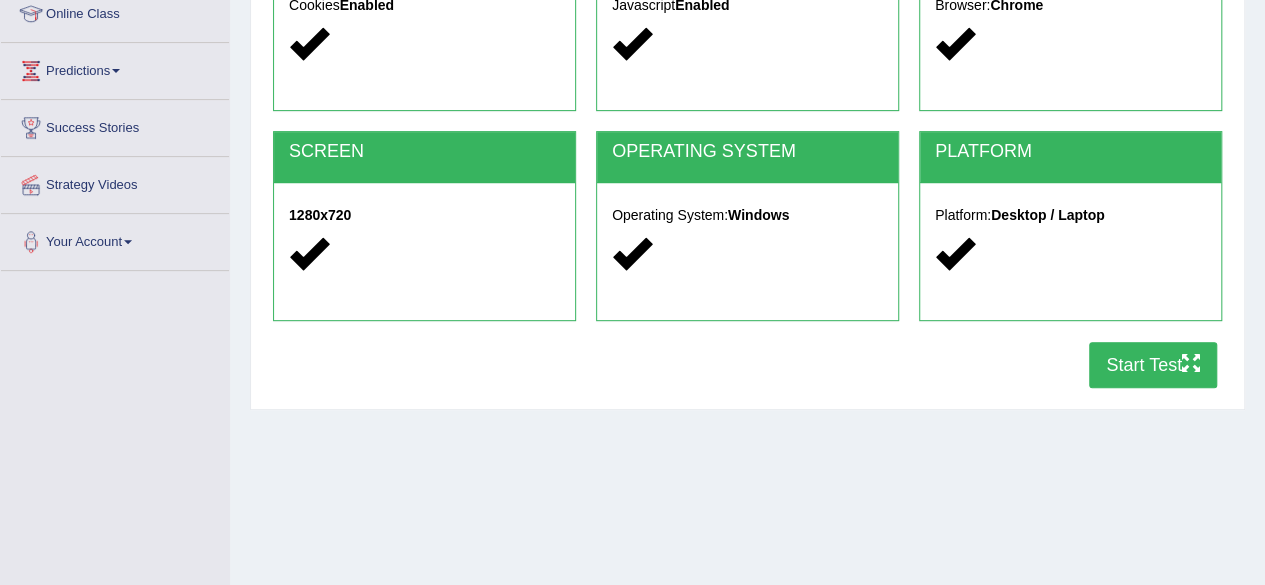 click on "Start Test" at bounding box center (1153, 365) 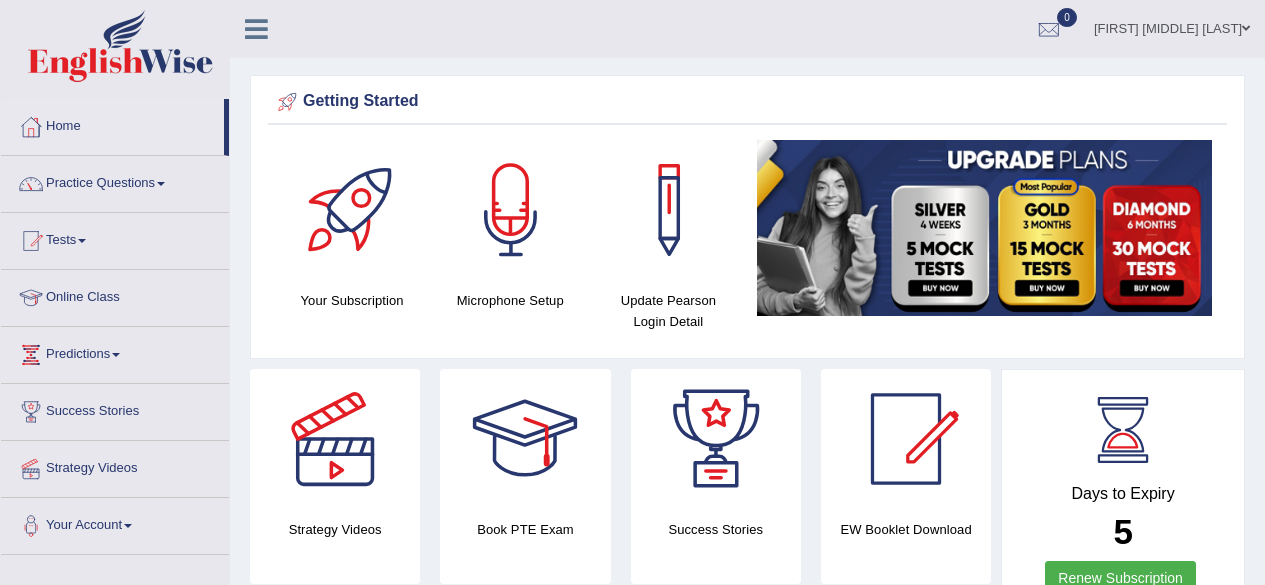 scroll, scrollTop: 296, scrollLeft: 0, axis: vertical 